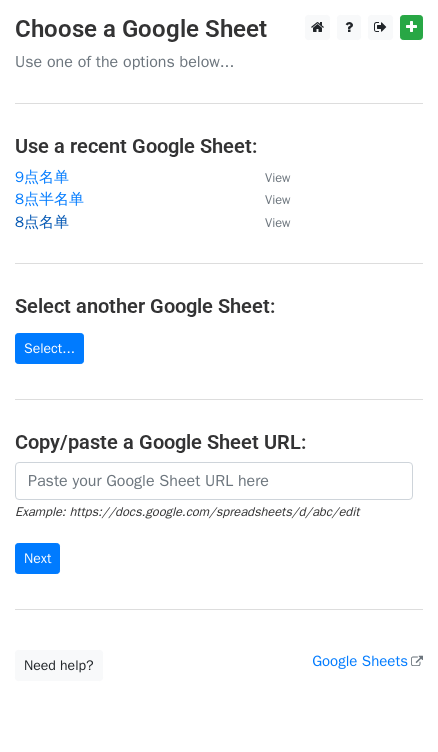 scroll, scrollTop: 0, scrollLeft: 0, axis: both 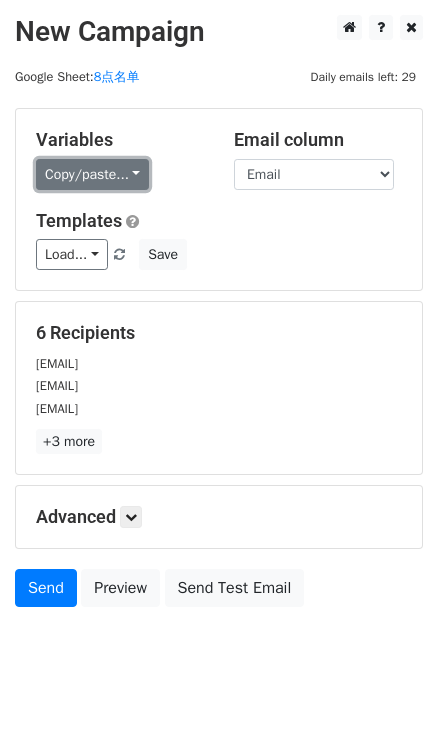 click on "Copy/paste..." at bounding box center [92, 174] 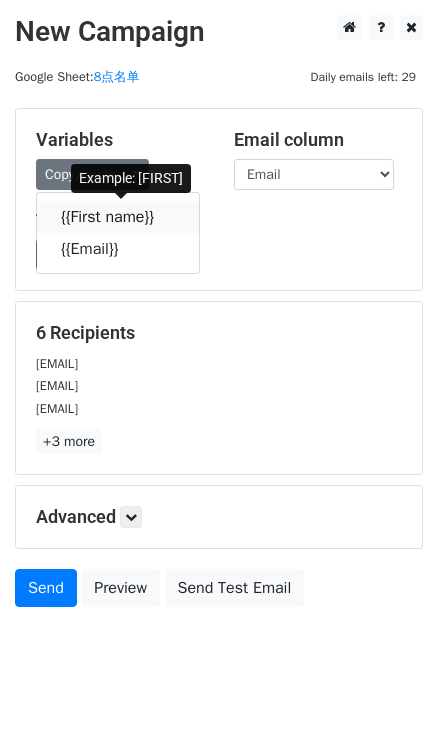 click at bounding box center [167, 216] 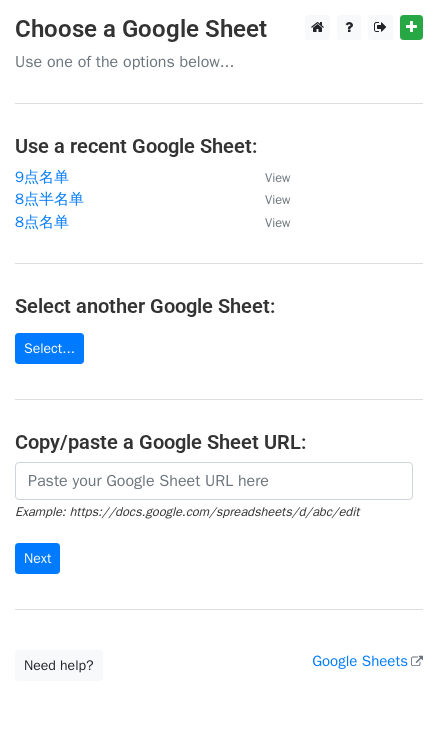 scroll, scrollTop: 0, scrollLeft: 0, axis: both 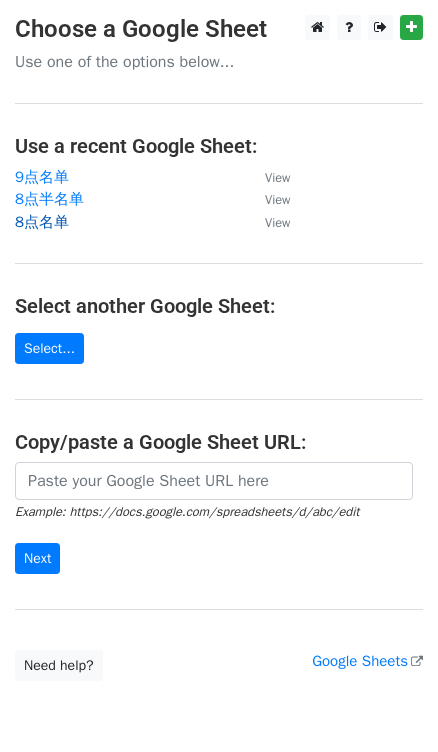 click on "8点名单" at bounding box center [130, 222] 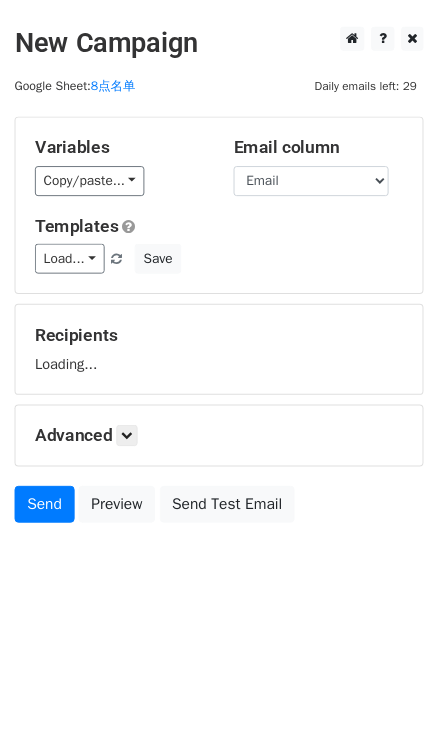 scroll, scrollTop: 0, scrollLeft: 0, axis: both 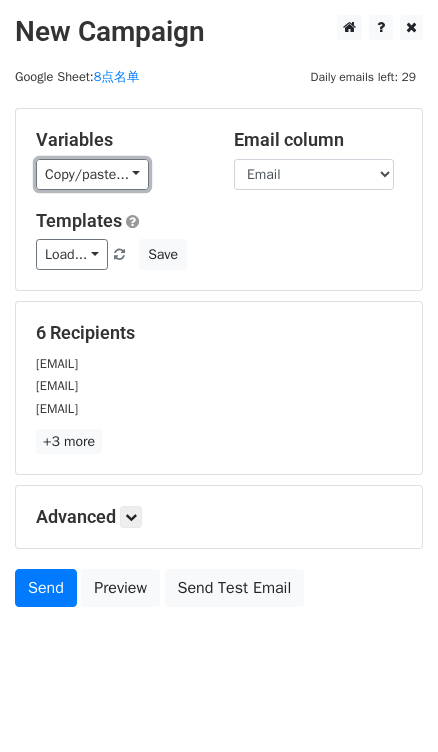 drag, startPoint x: 147, startPoint y: 178, endPoint x: 163, endPoint y: 188, distance: 18.867962 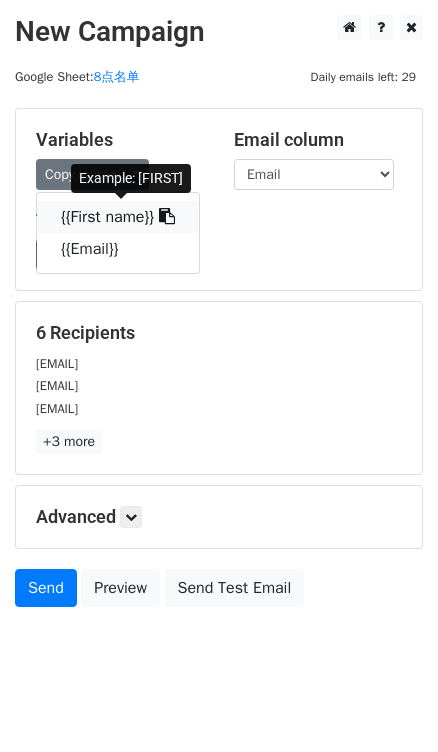 click at bounding box center (167, 216) 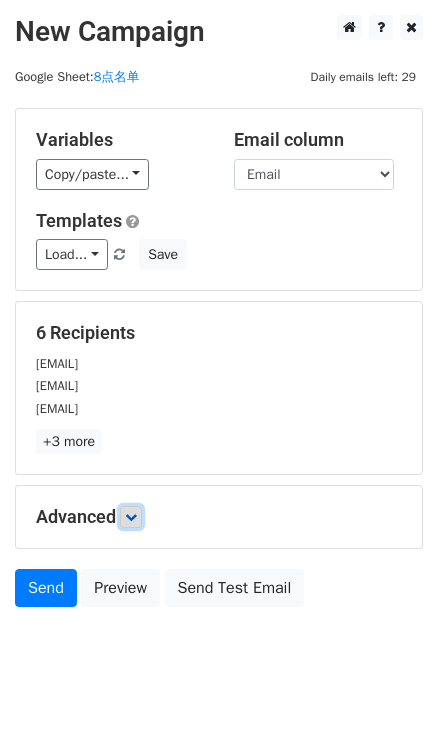 click at bounding box center [131, 517] 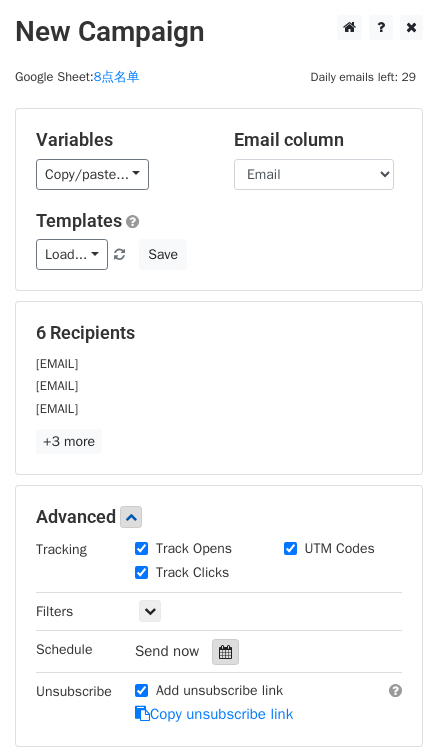 click at bounding box center (225, 652) 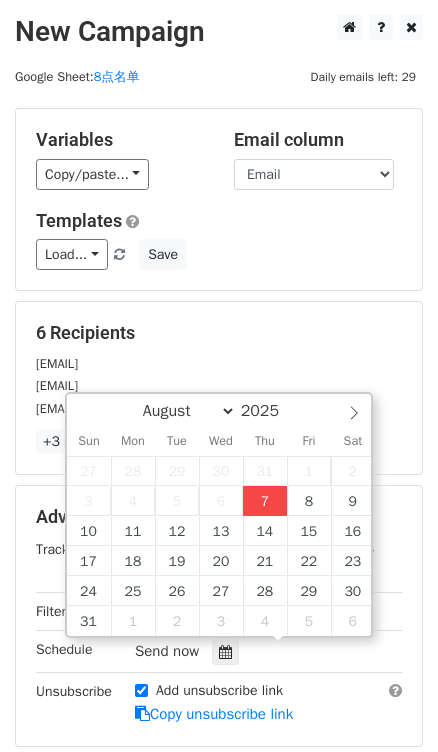 type on "2025-08-07 16:34" 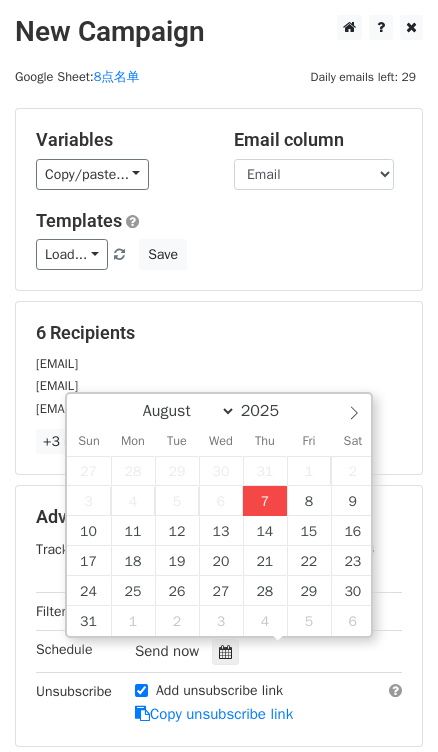type on "04" 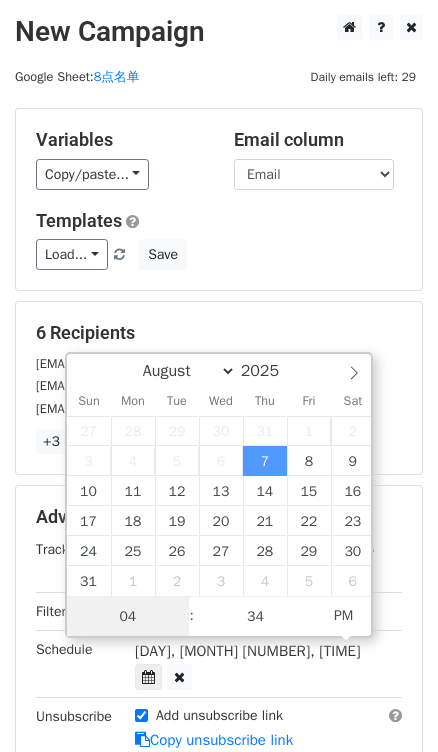 scroll, scrollTop: 0, scrollLeft: 0, axis: both 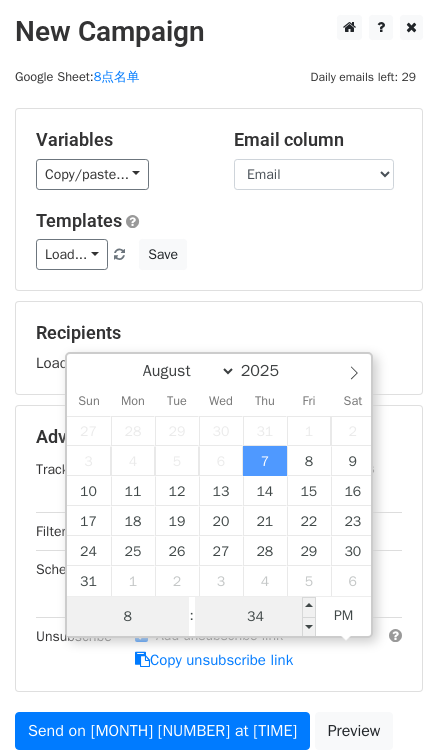 type on "8" 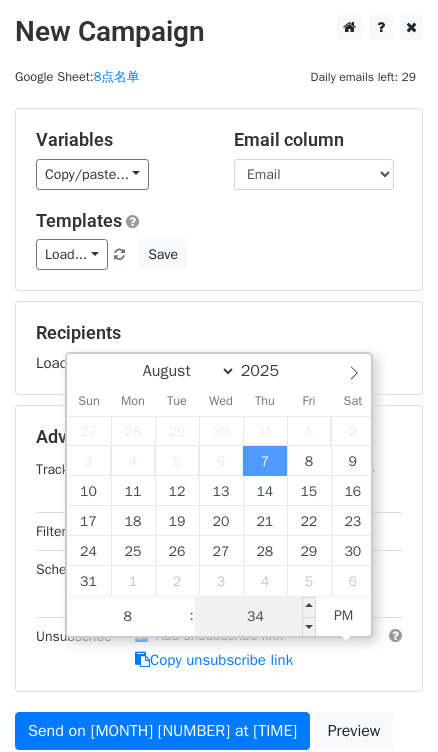 type on "2025-08-07 20:34" 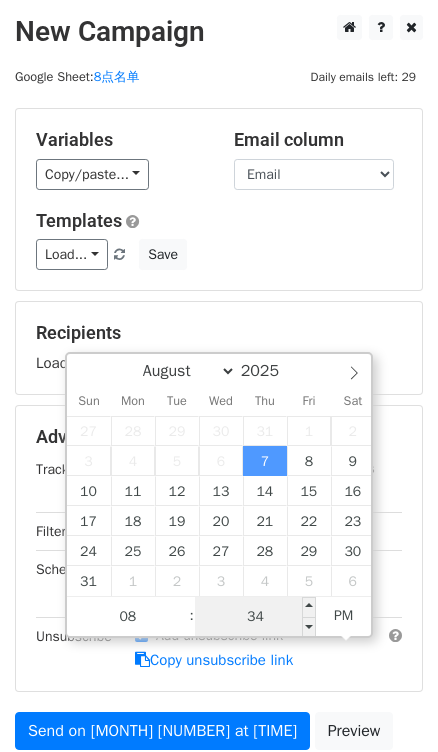 click on "34" at bounding box center (256, 617) 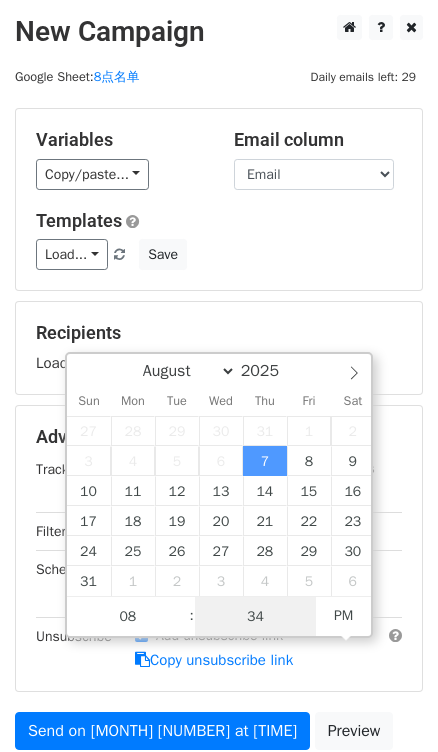 type on "0" 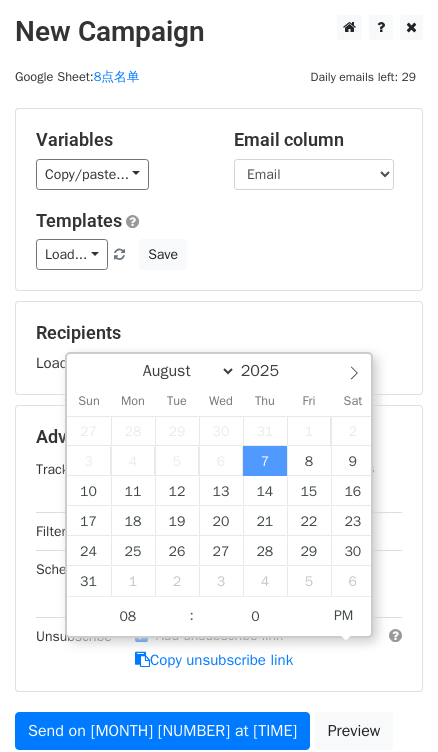 type on "2025-08-07 20:00" 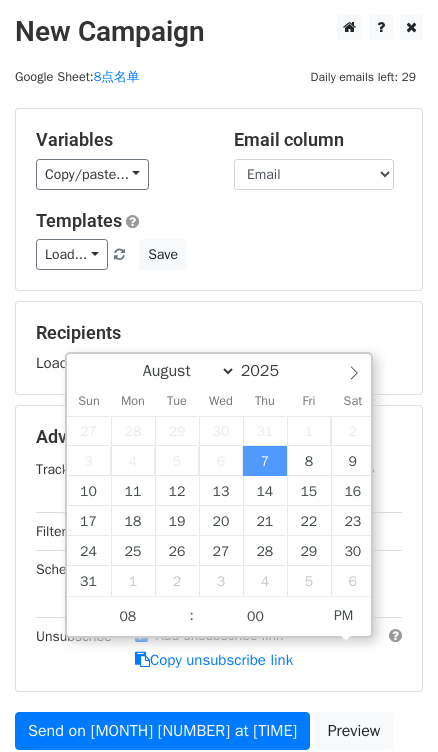 click on "Recipients Loading..." at bounding box center (219, 348) 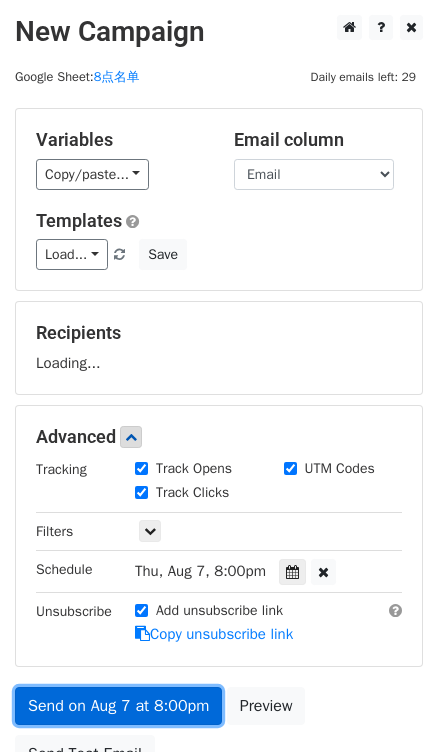 click on "Send on Aug 7 at 8:00pm" at bounding box center [118, 706] 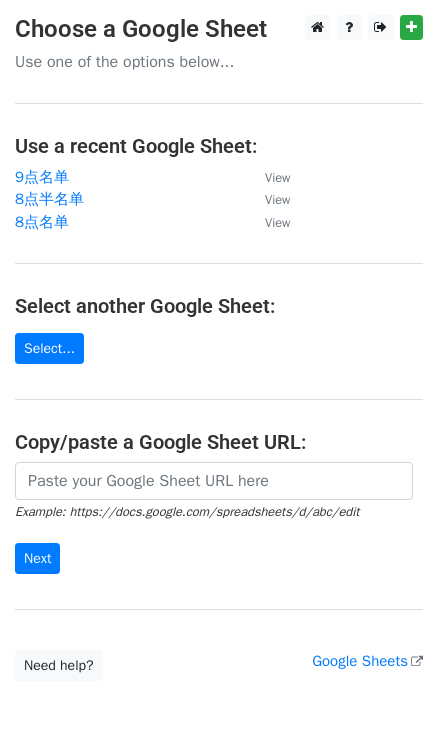 scroll, scrollTop: 0, scrollLeft: 0, axis: both 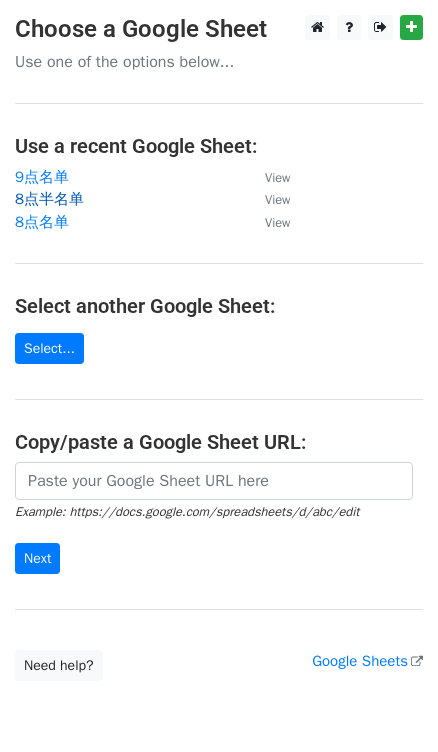 click on "8点半名单" at bounding box center [49, 199] 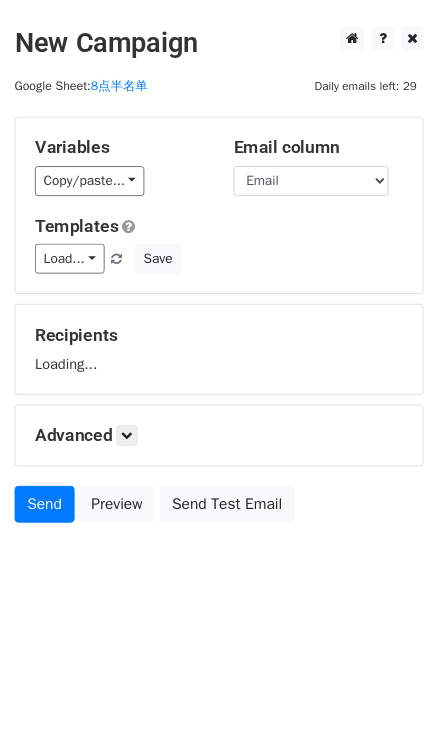scroll, scrollTop: 0, scrollLeft: 0, axis: both 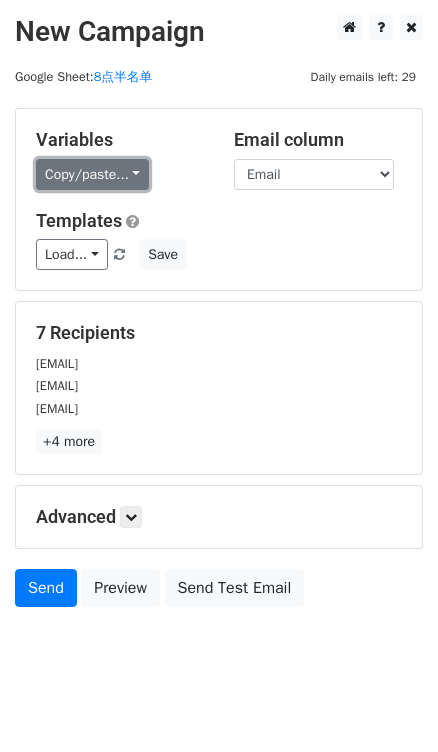 click on "Copy/paste..." at bounding box center [92, 174] 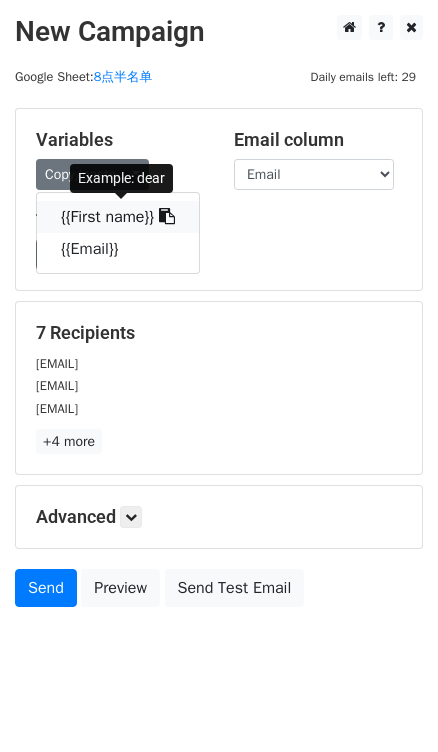 click at bounding box center (167, 216) 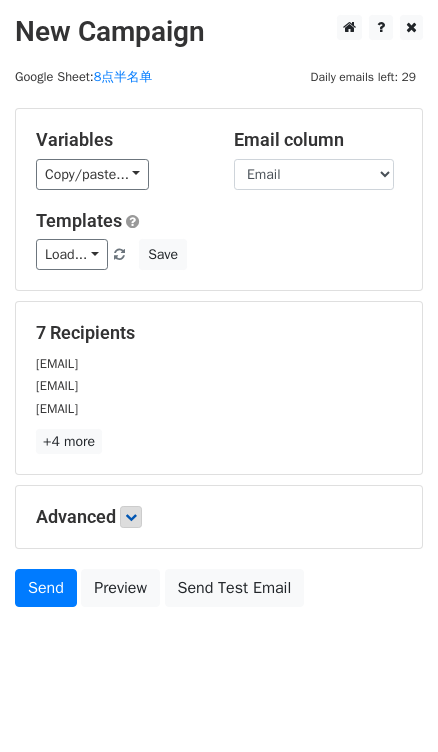click on "Advanced" at bounding box center (219, 517) 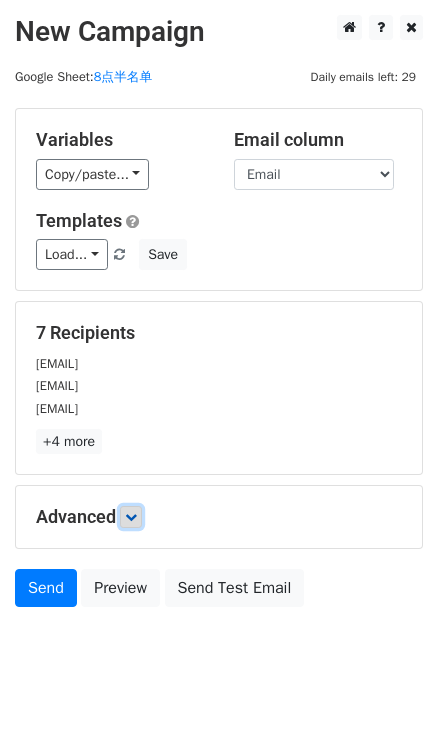 click at bounding box center [131, 517] 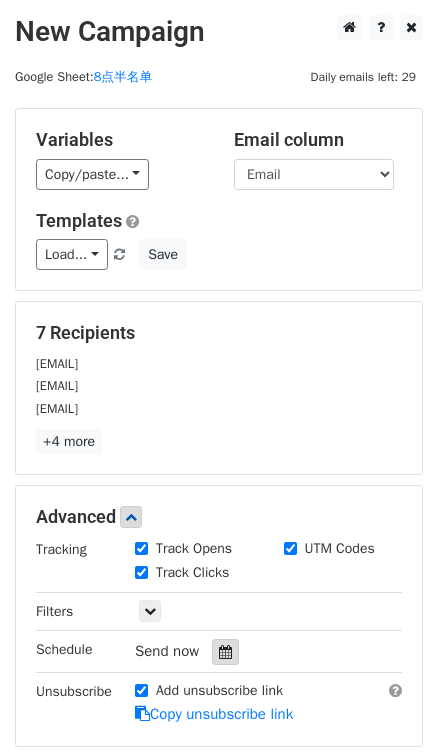 click at bounding box center [225, 652] 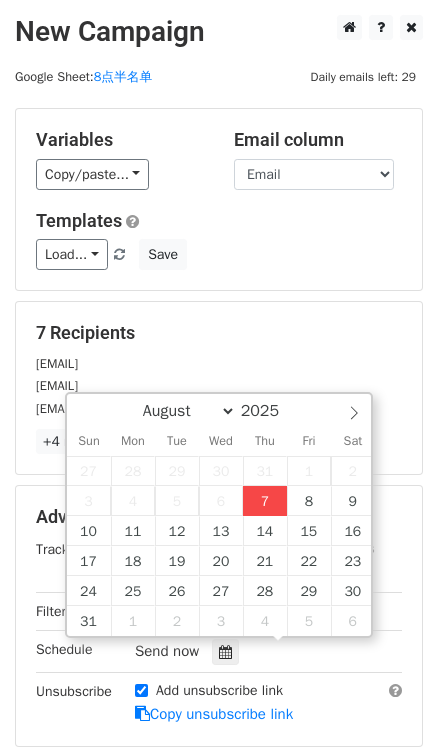 type on "2025-08-07 16:36" 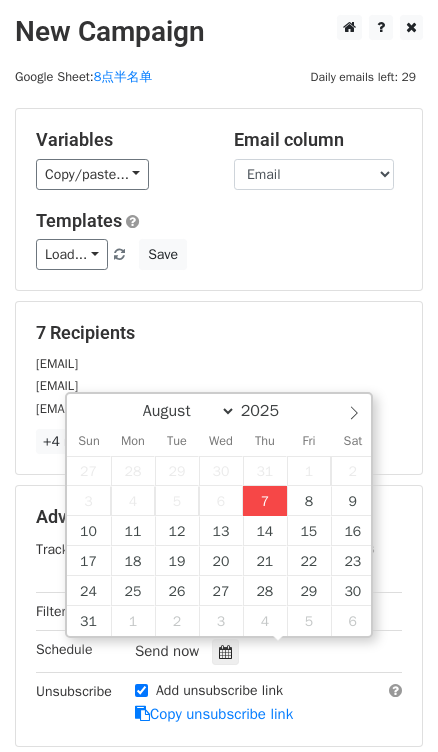 type on "04" 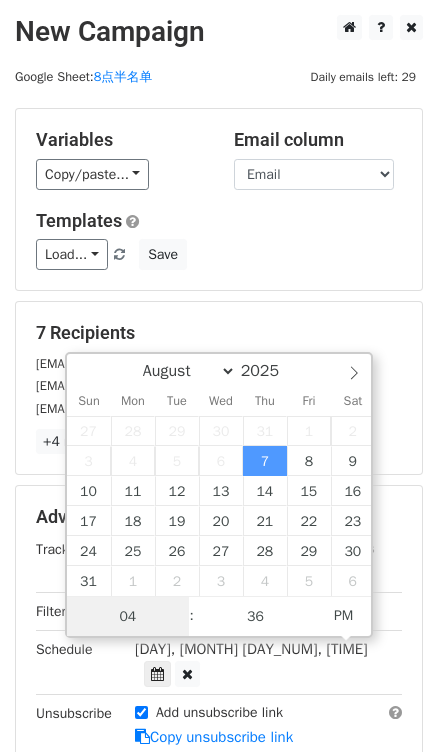 scroll, scrollTop: 0, scrollLeft: 0, axis: both 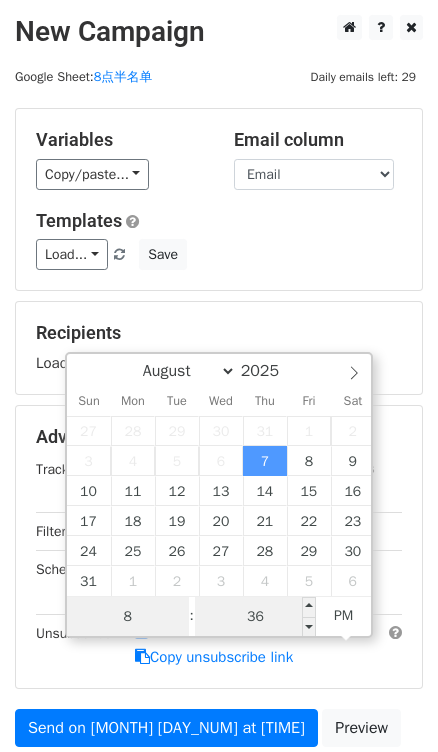 type on "8" 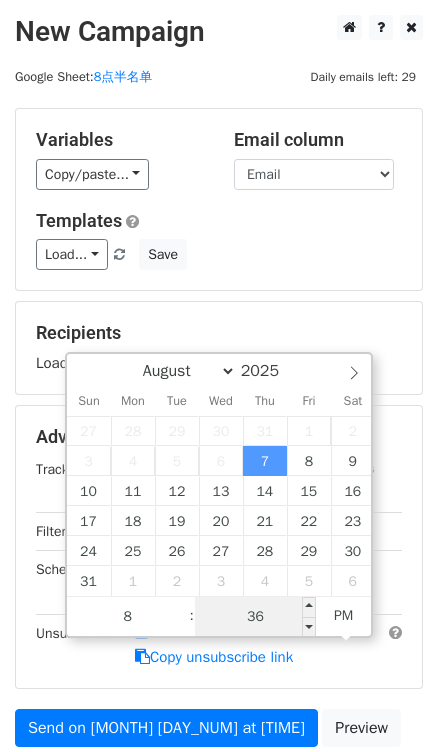 type on "2025-08-07 20:36" 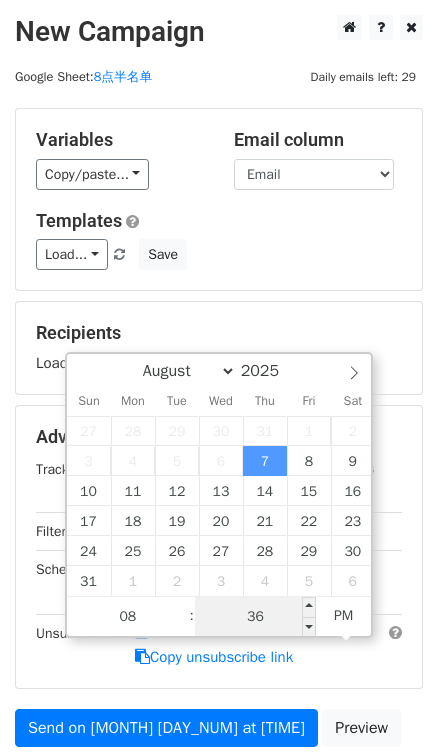 click on "36" at bounding box center (256, 617) 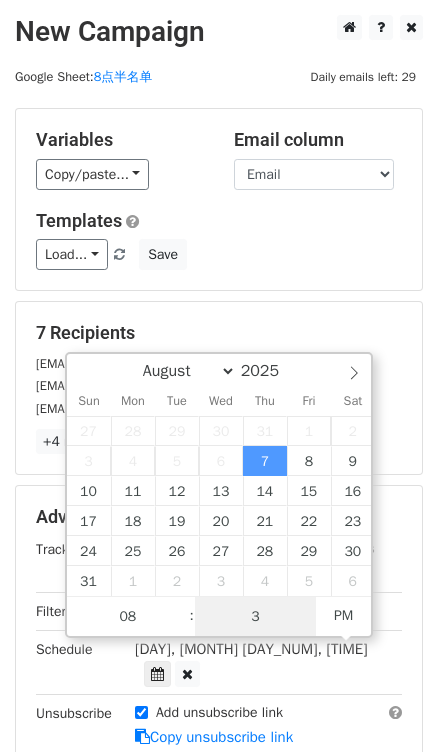 type on "30" 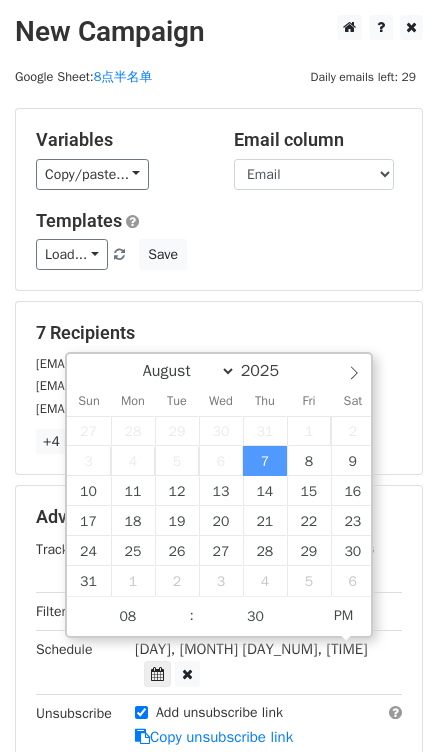 type on "2025-08-07 20:30" 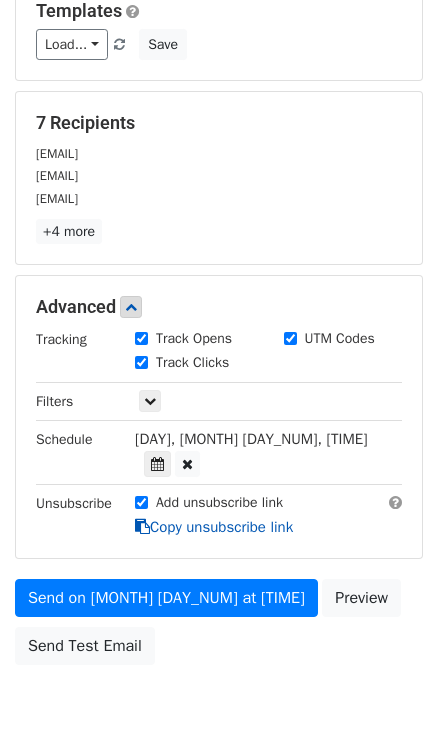 scroll, scrollTop: 268, scrollLeft: 0, axis: vertical 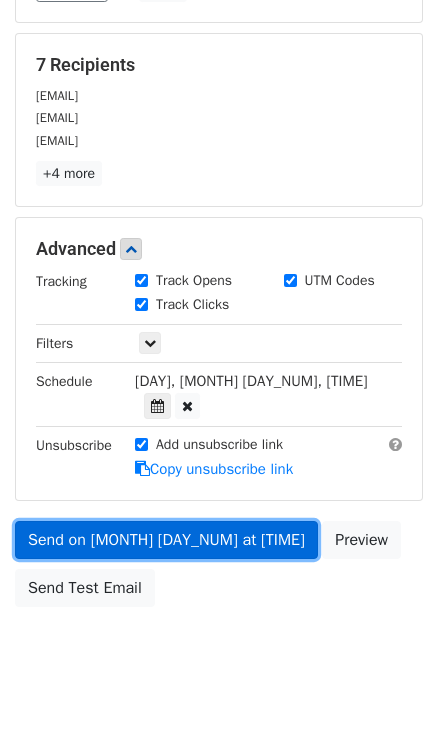 click on "Send on Aug 7 at 8:30pm" at bounding box center (166, 540) 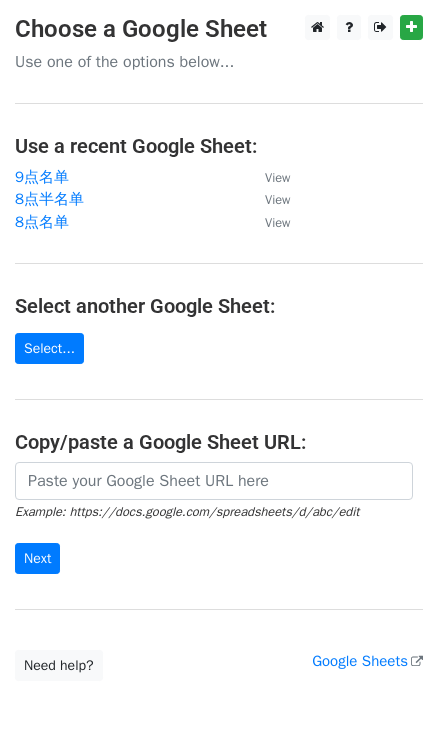 scroll, scrollTop: 0, scrollLeft: 0, axis: both 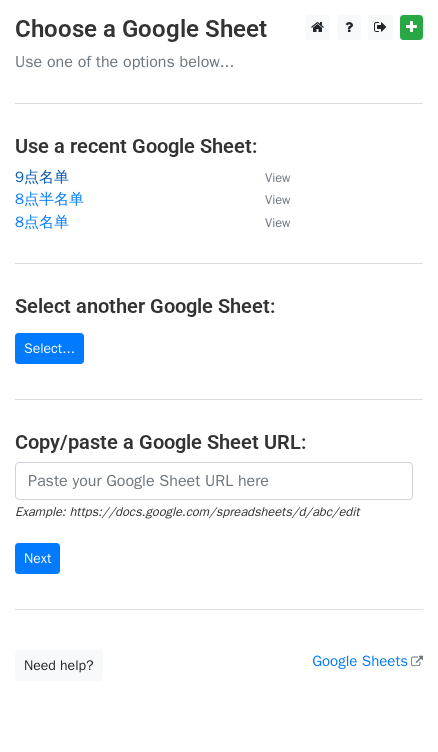 click on "9点名单" at bounding box center (42, 177) 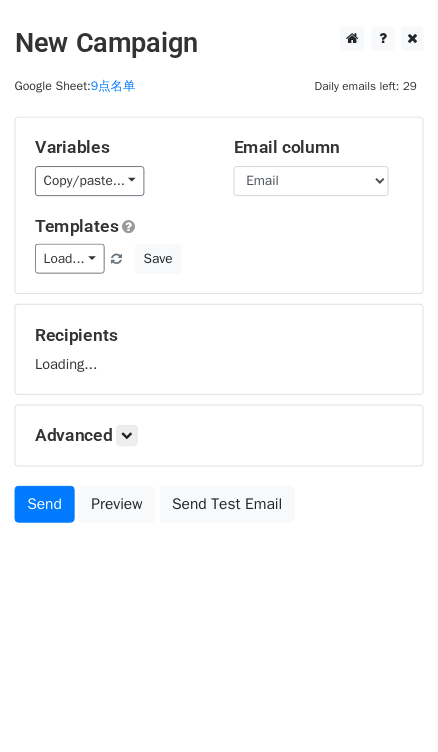 scroll, scrollTop: 0, scrollLeft: 0, axis: both 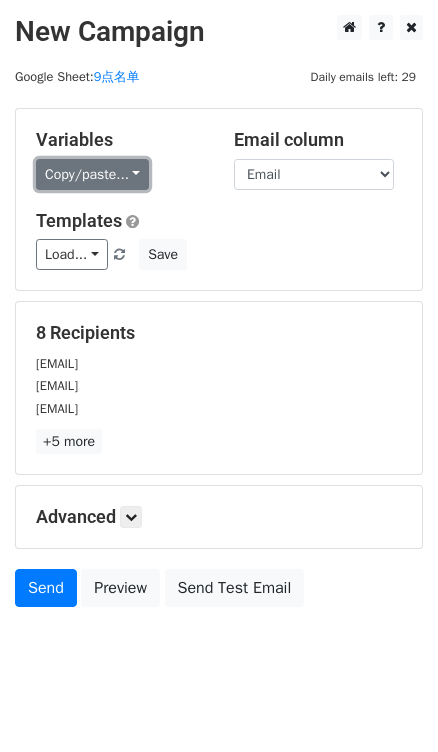 click on "Copy/paste..." at bounding box center (92, 174) 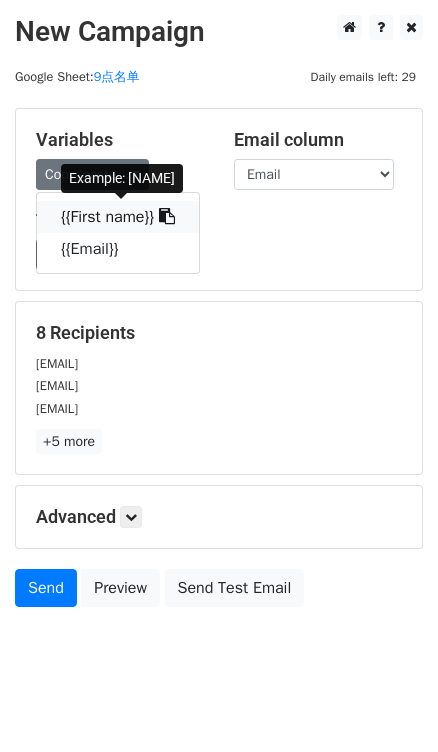 click on "{{First name}}" at bounding box center (118, 217) 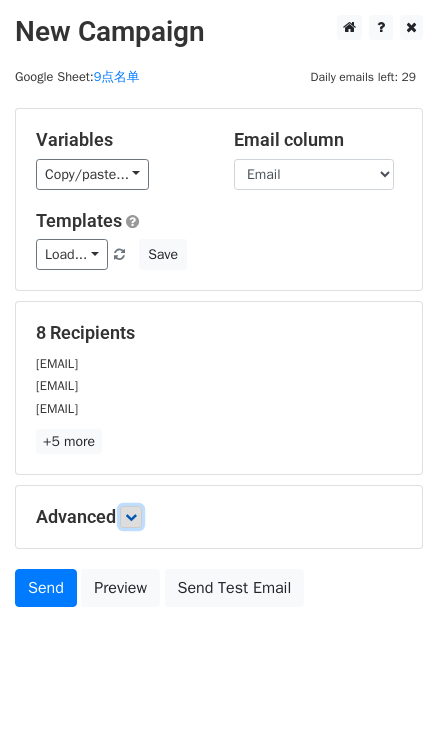 click at bounding box center [131, 517] 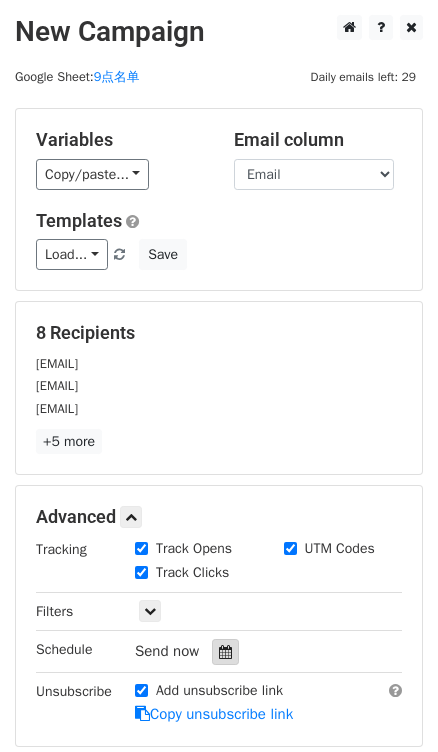 click at bounding box center (225, 652) 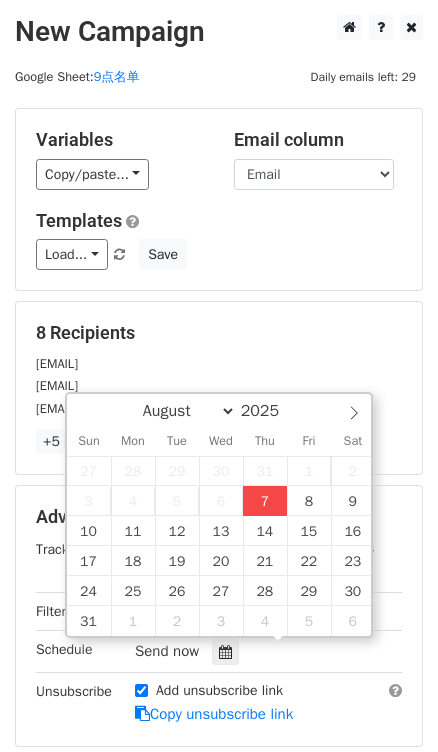 type on "2025-08-07 16:37" 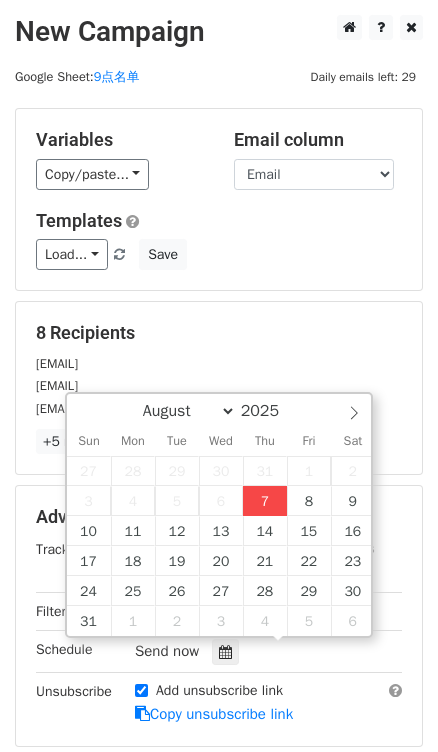 type on "04" 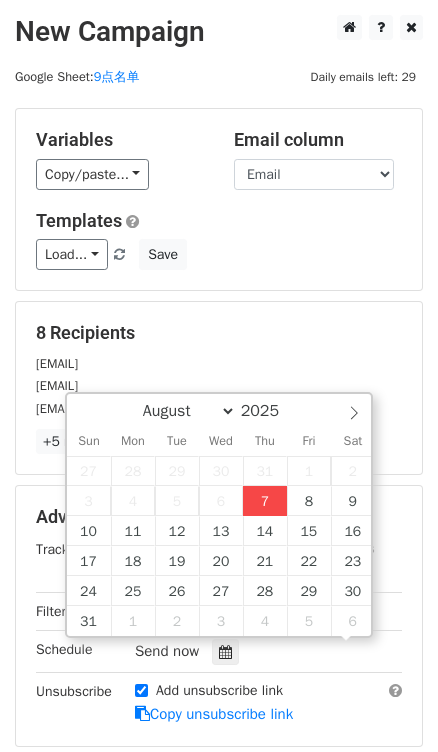 scroll, scrollTop: 0, scrollLeft: 0, axis: both 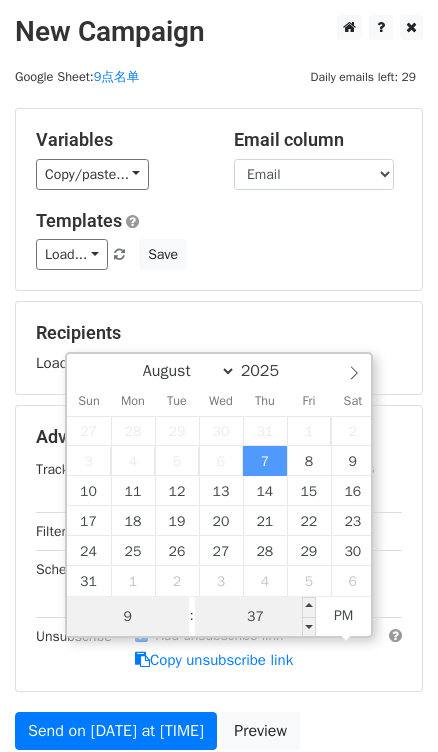 type on "9" 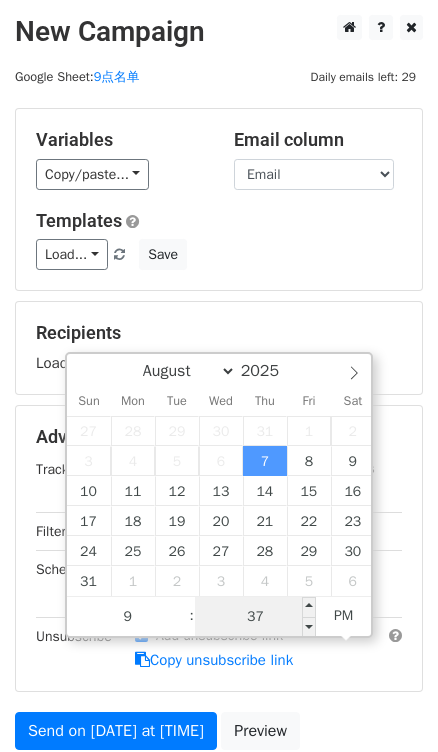 type on "2025-08-07 21:37" 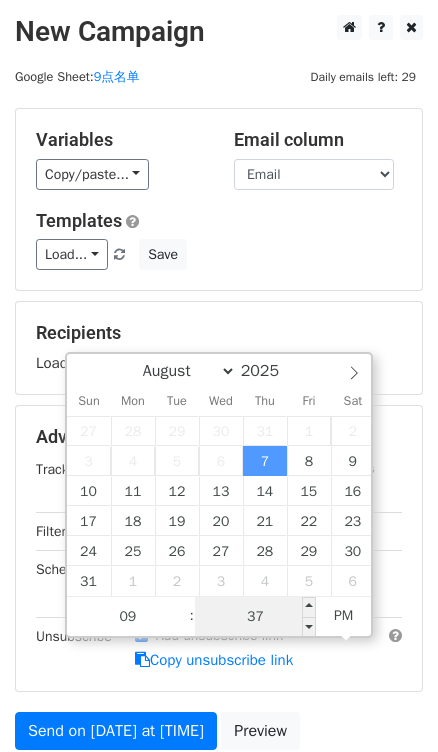 click on "37" at bounding box center [256, 617] 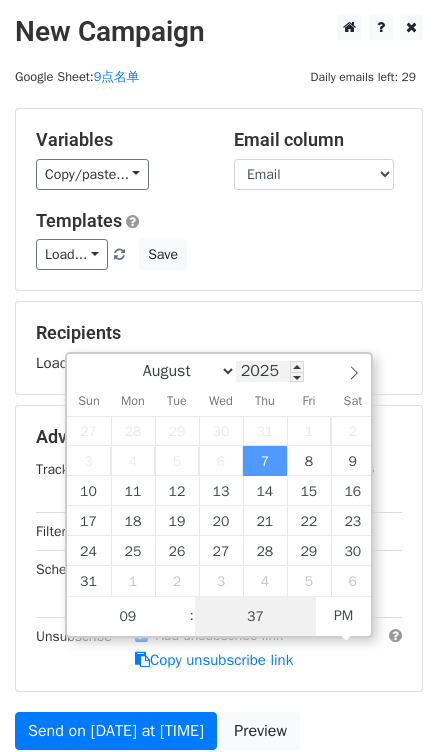 type on "0" 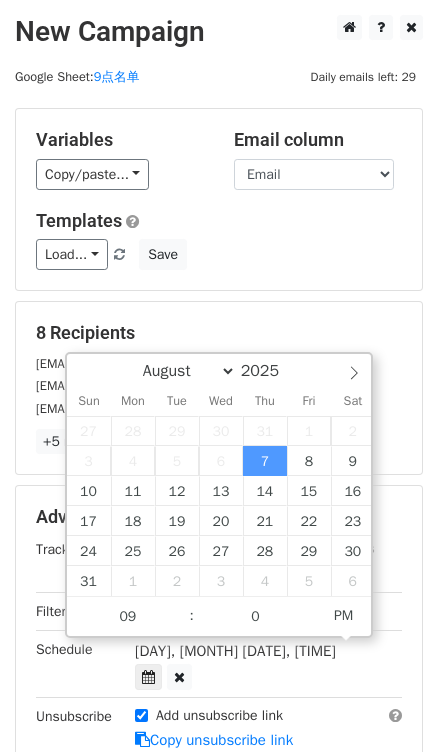 type on "2025-08-07 21:00" 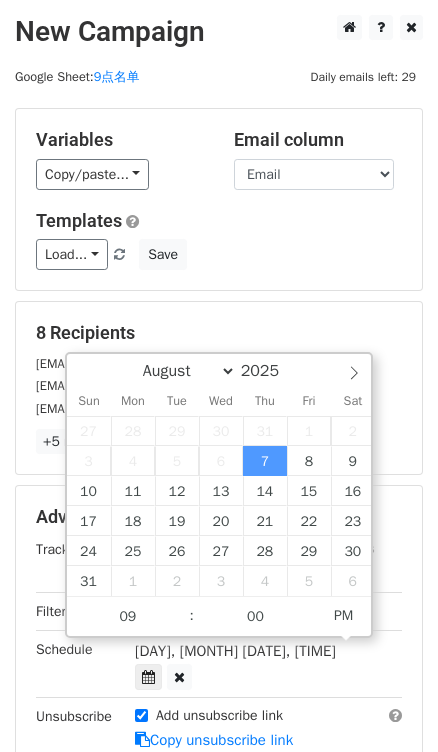 click on "Variables
Copy/paste...
{{First name}}
{{Email}}
Email column
First name
Email
Templates
Load...
No templates saved
Save" at bounding box center (219, 199) 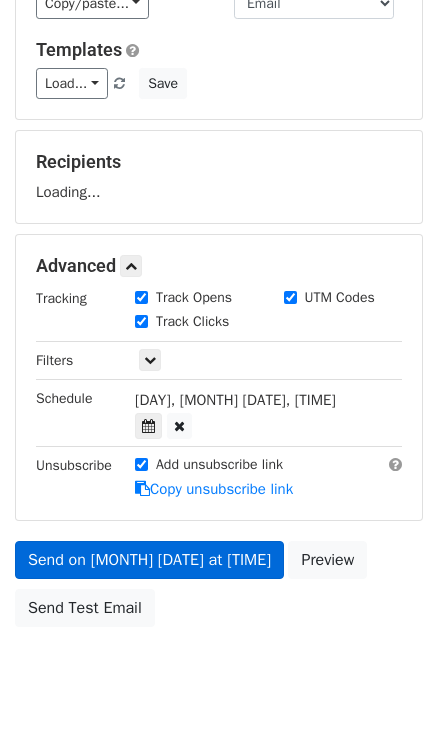 scroll, scrollTop: 188, scrollLeft: 0, axis: vertical 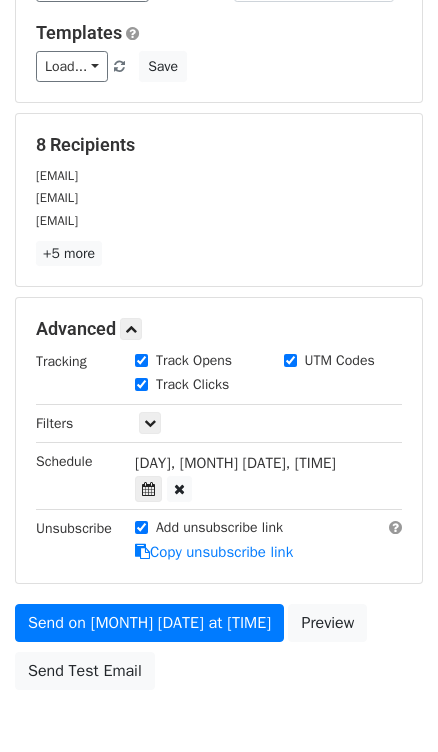 click on "Add unsubscribe link
Copy unsubscribe link" at bounding box center [268, 540] 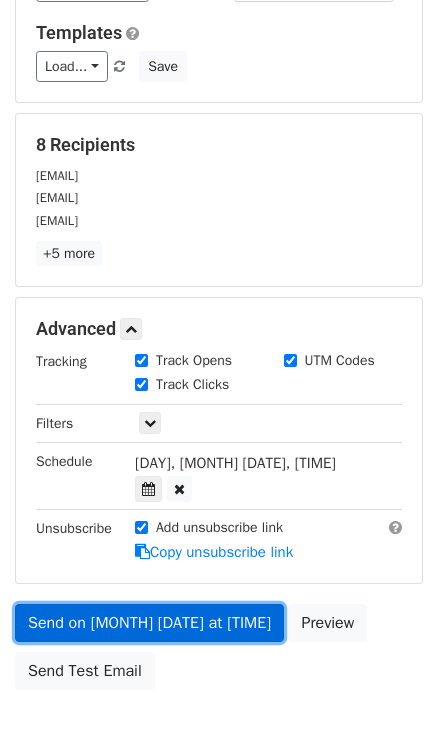 click on "Send on Aug 7 at 9:00pm" at bounding box center [149, 623] 